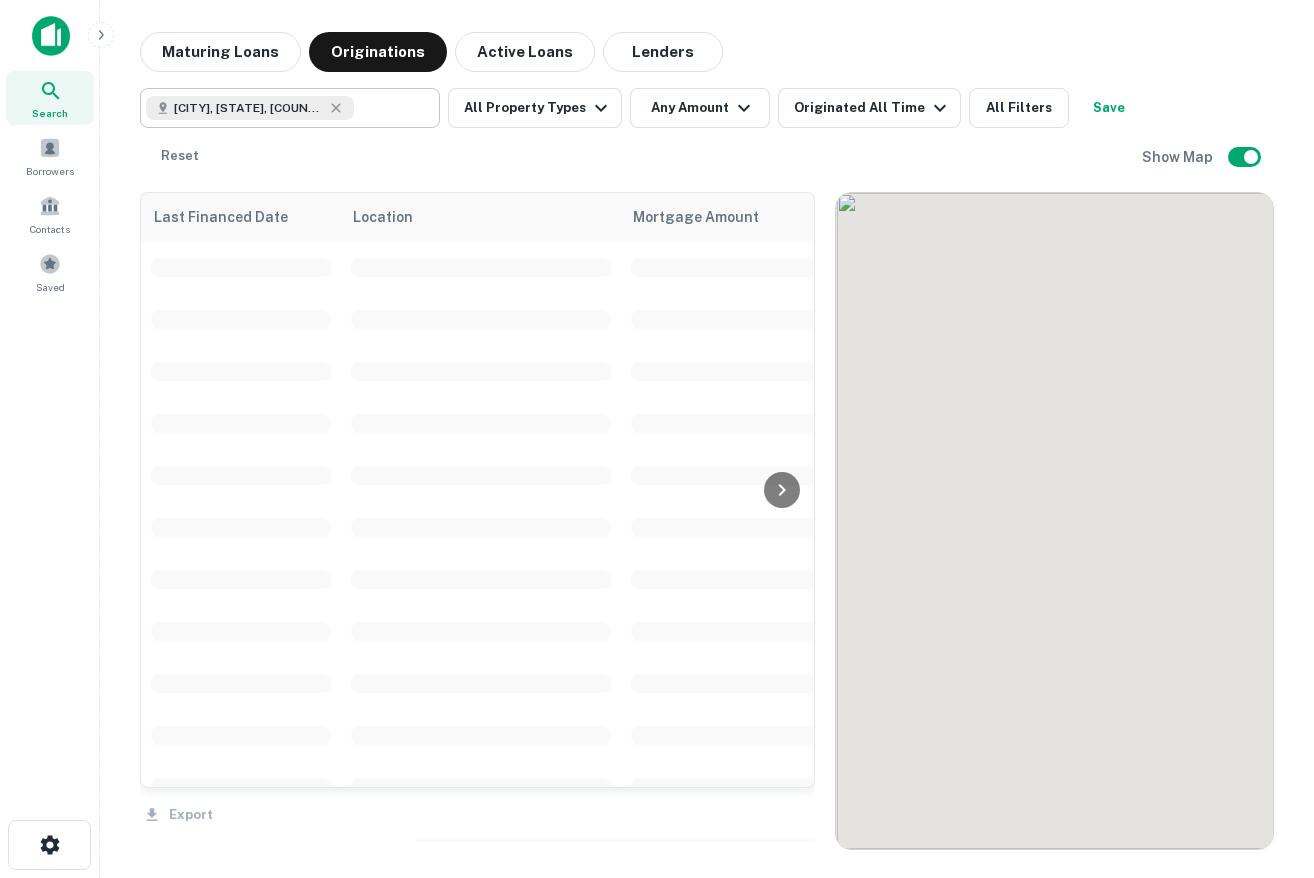 scroll, scrollTop: 0, scrollLeft: 0, axis: both 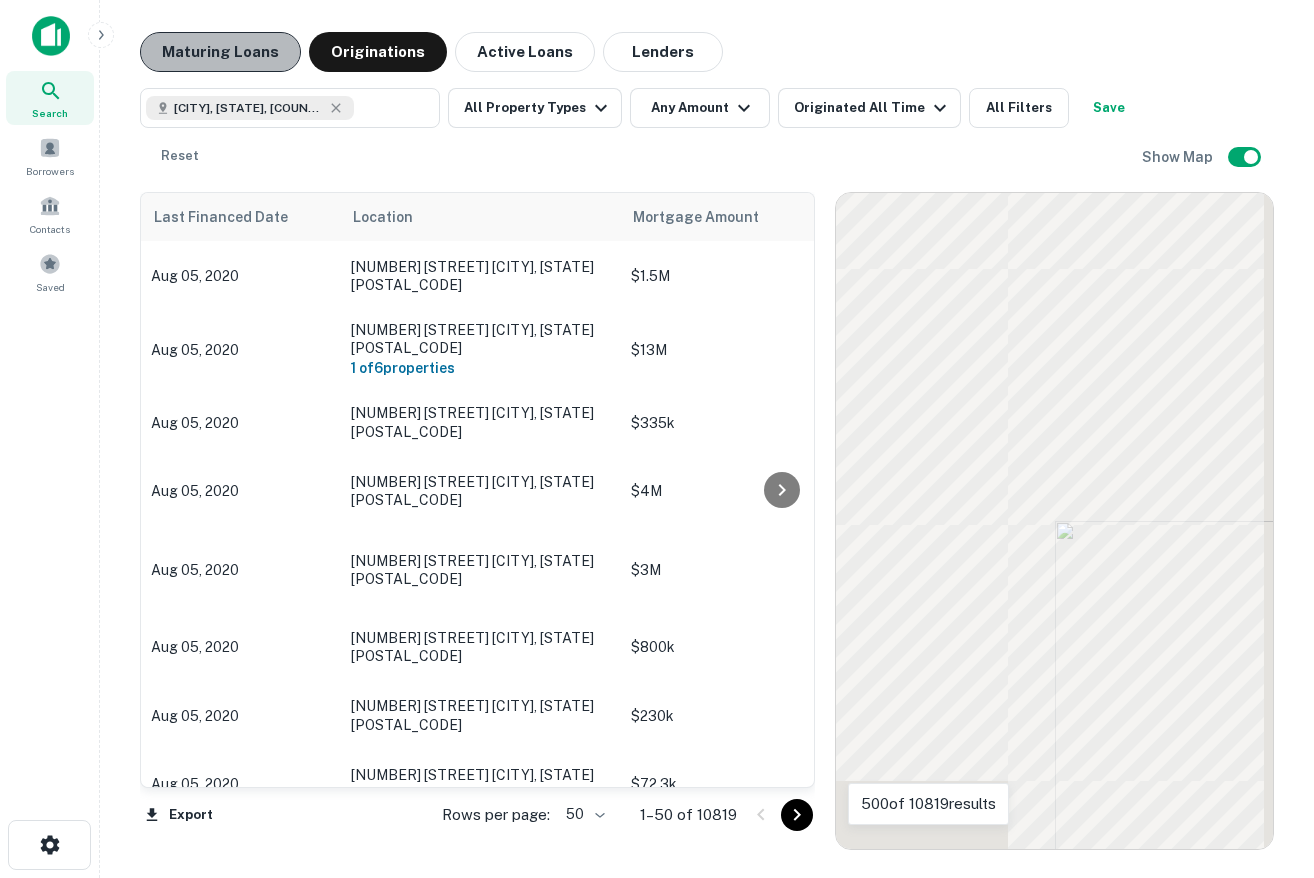 click on "Maturing Loans" at bounding box center (220, 52) 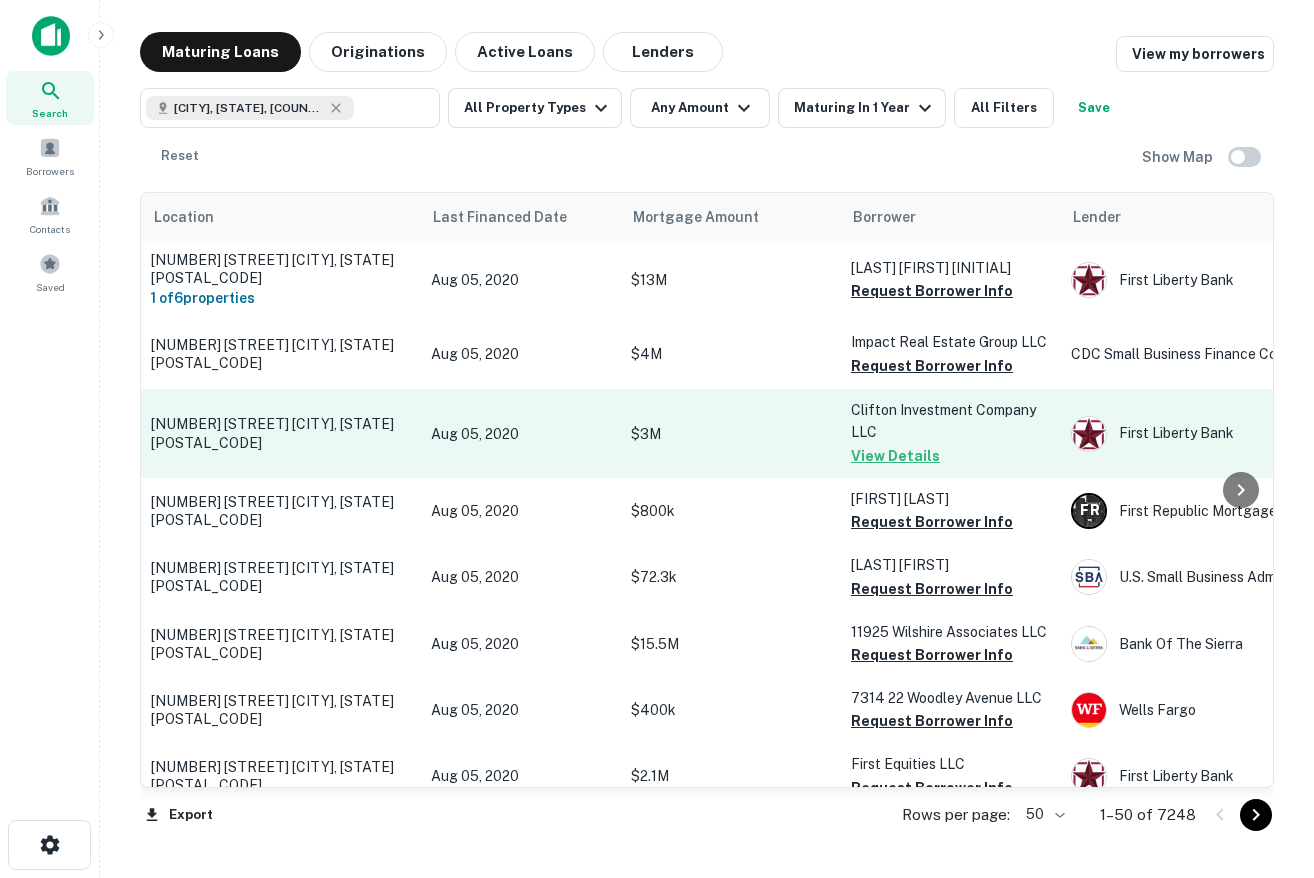 click on "$3M" at bounding box center [731, 434] 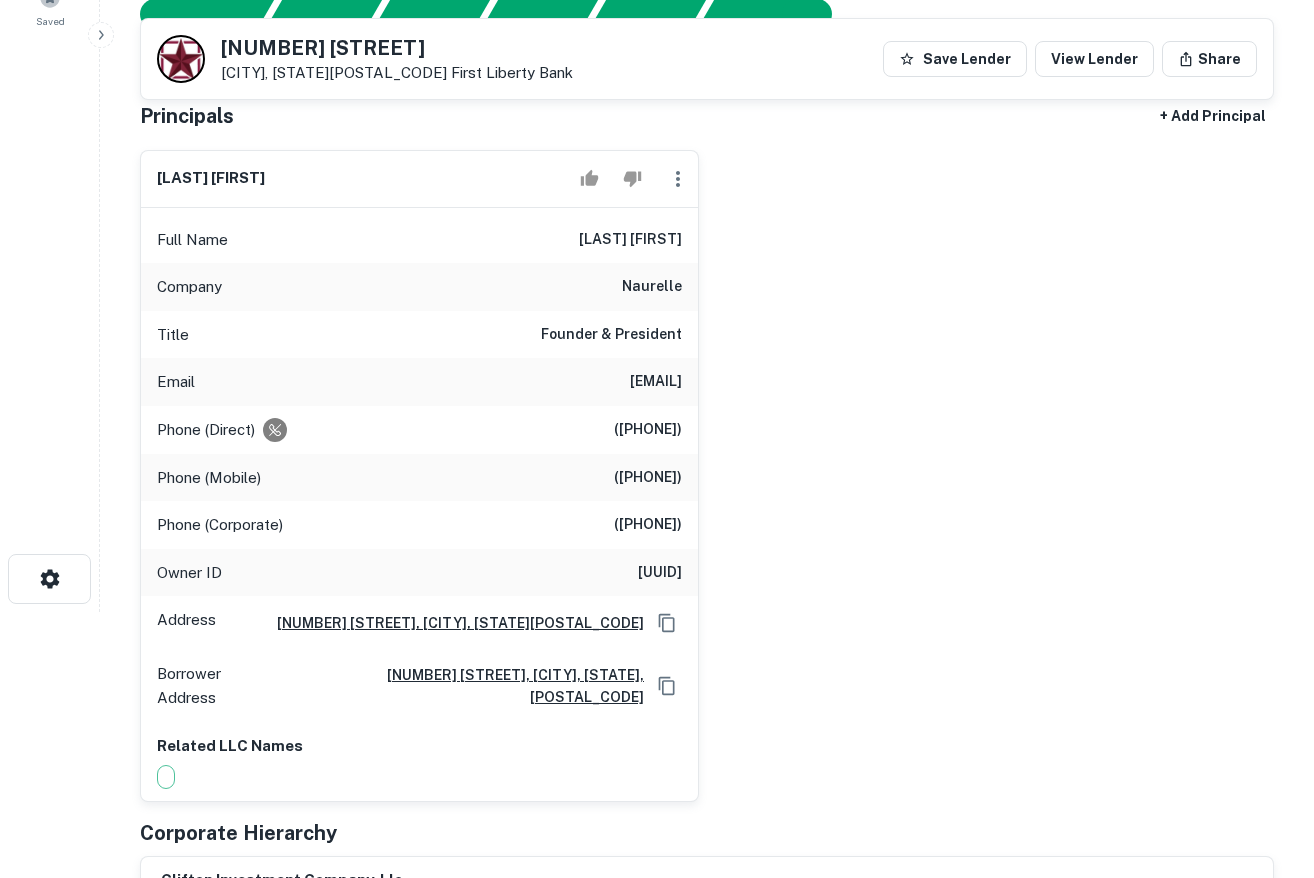 scroll, scrollTop: 273, scrollLeft: 0, axis: vertical 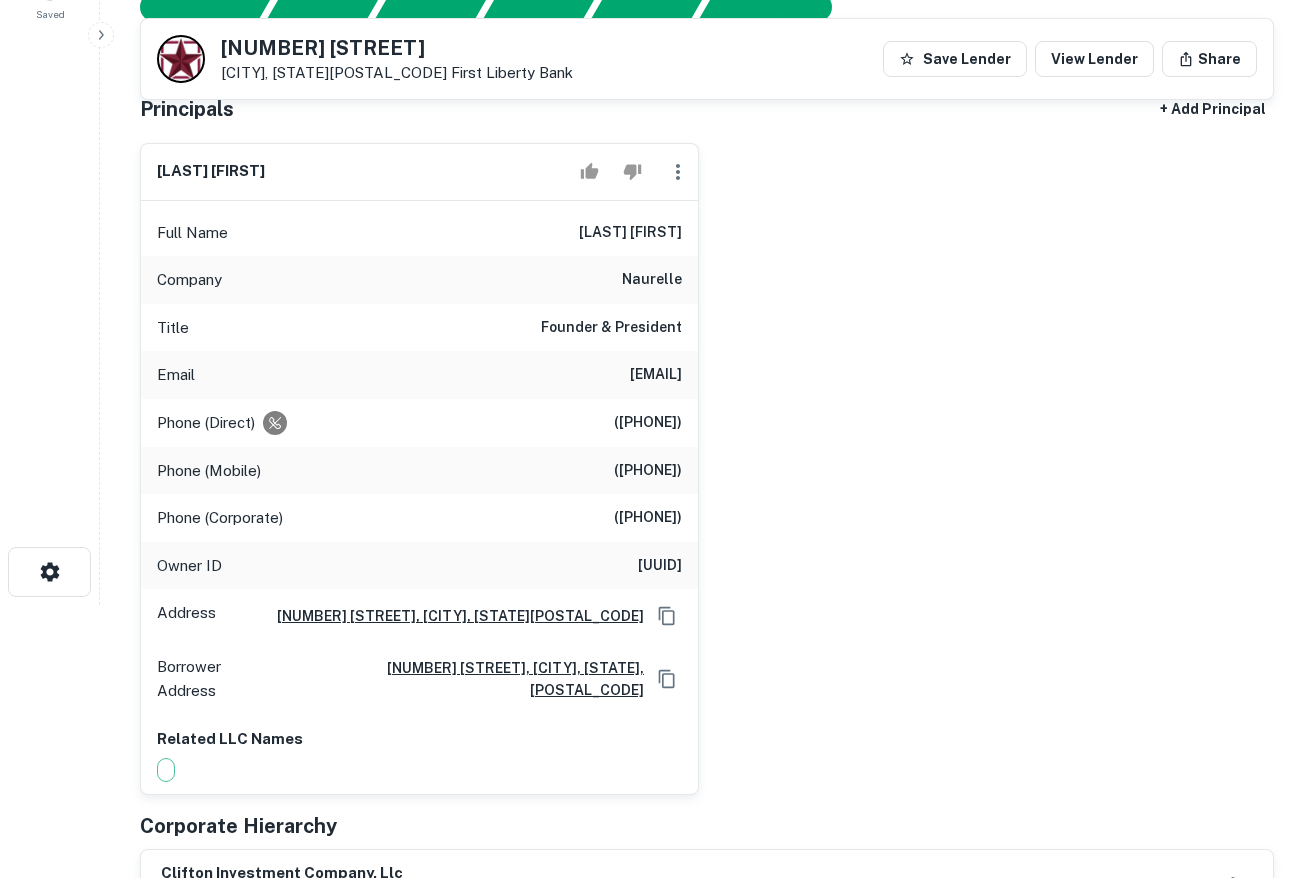 click on "naurelle" at bounding box center (652, 280) 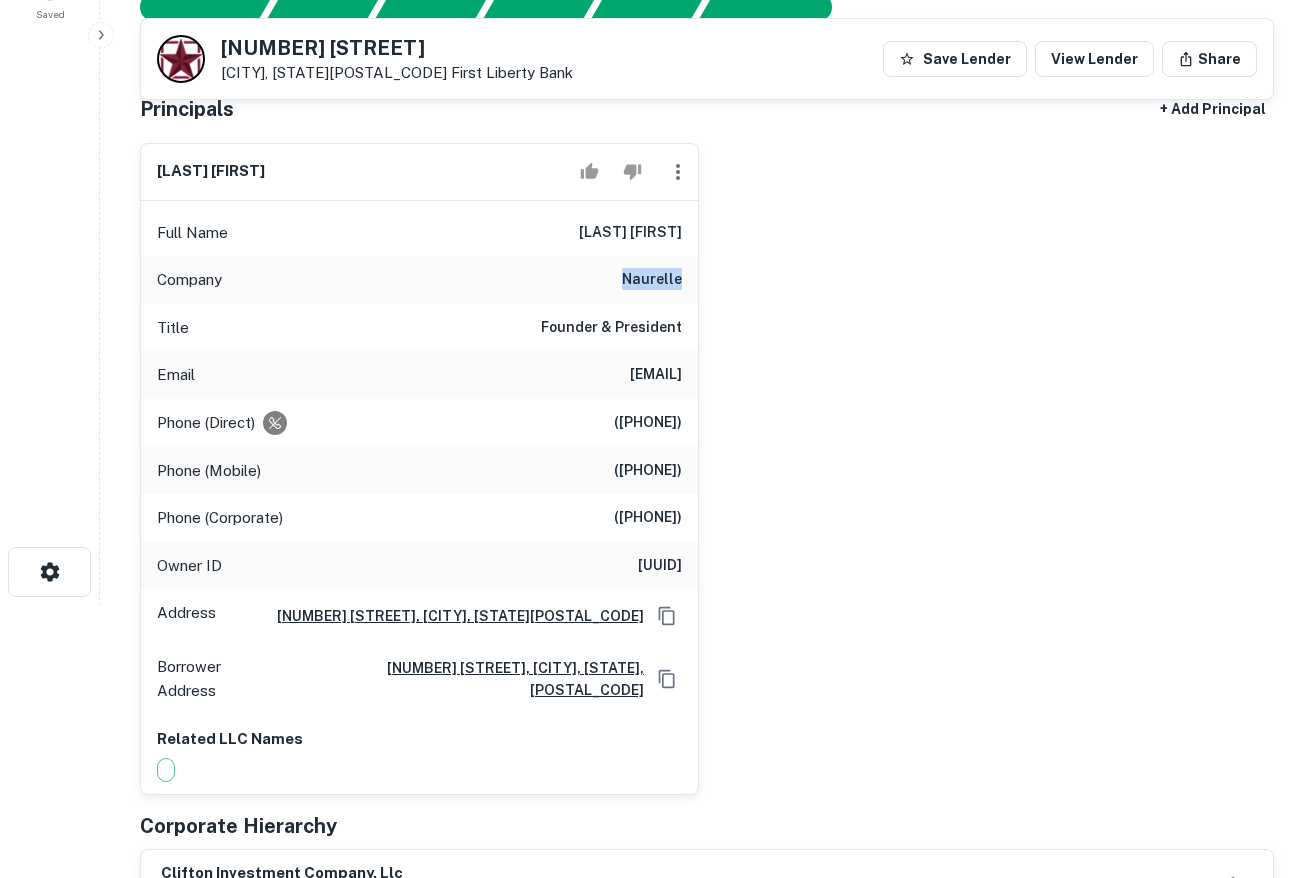 click on "naurelle" at bounding box center [652, 280] 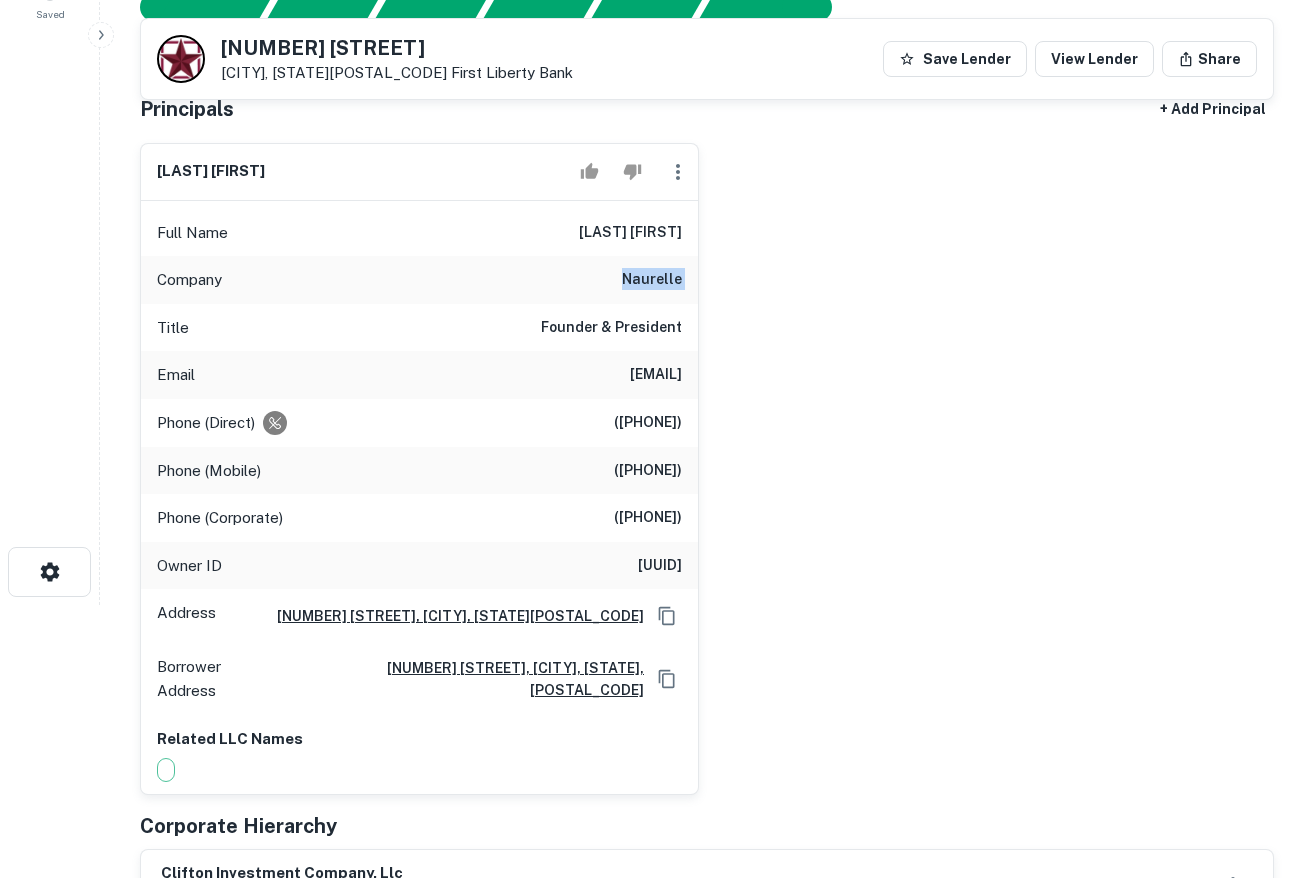 click on "naurelle" at bounding box center [652, 280] 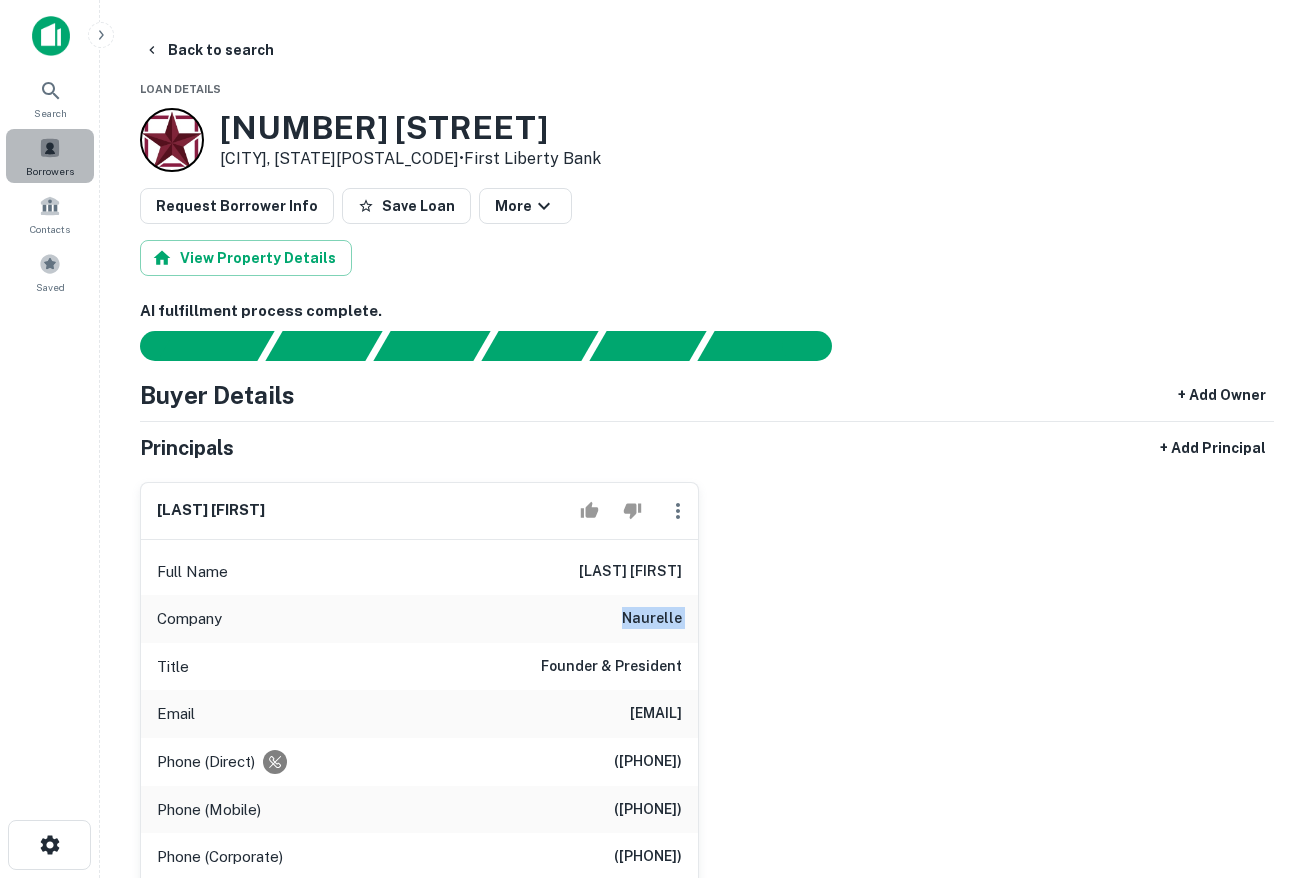 click at bounding box center [50, 148] 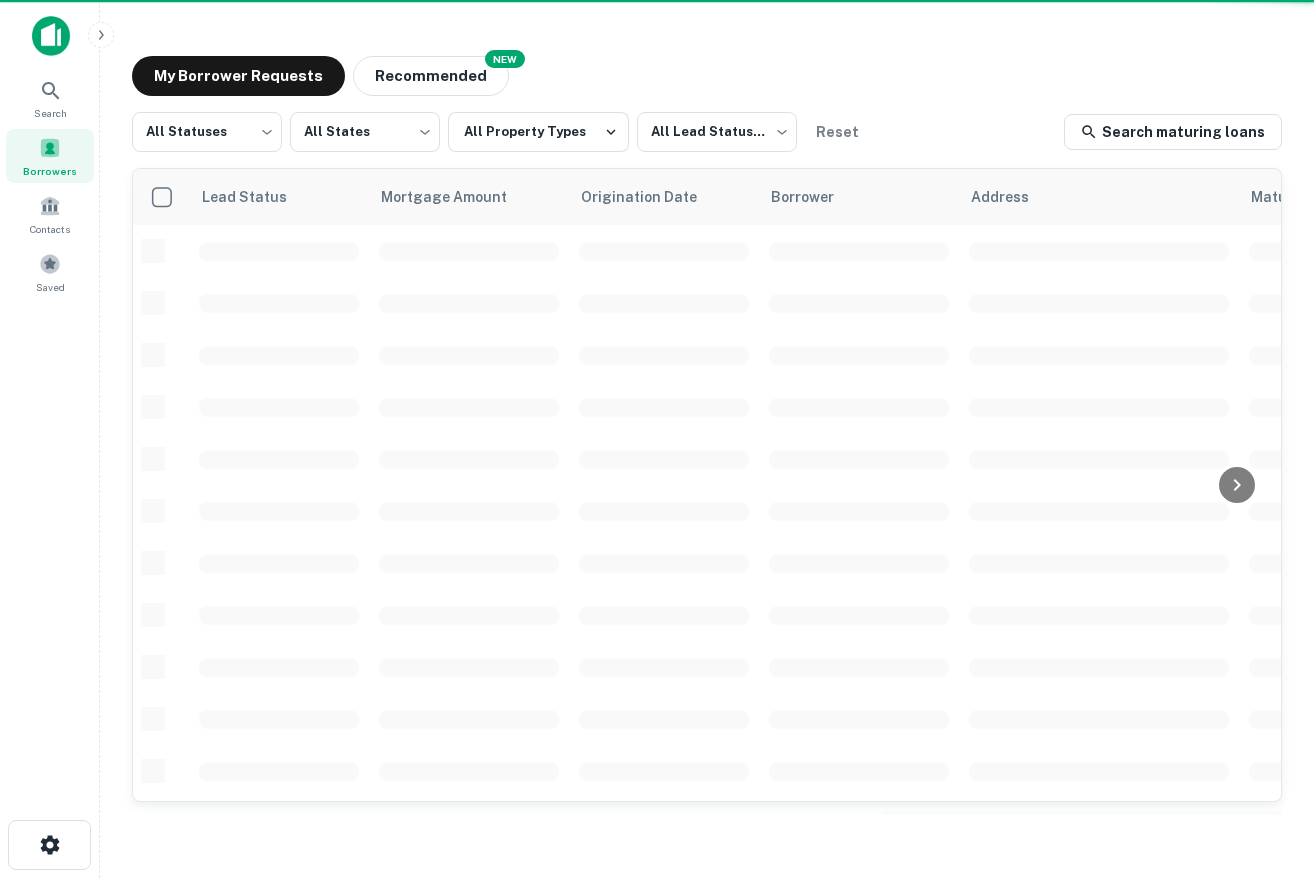scroll, scrollTop: 0, scrollLeft: 0, axis: both 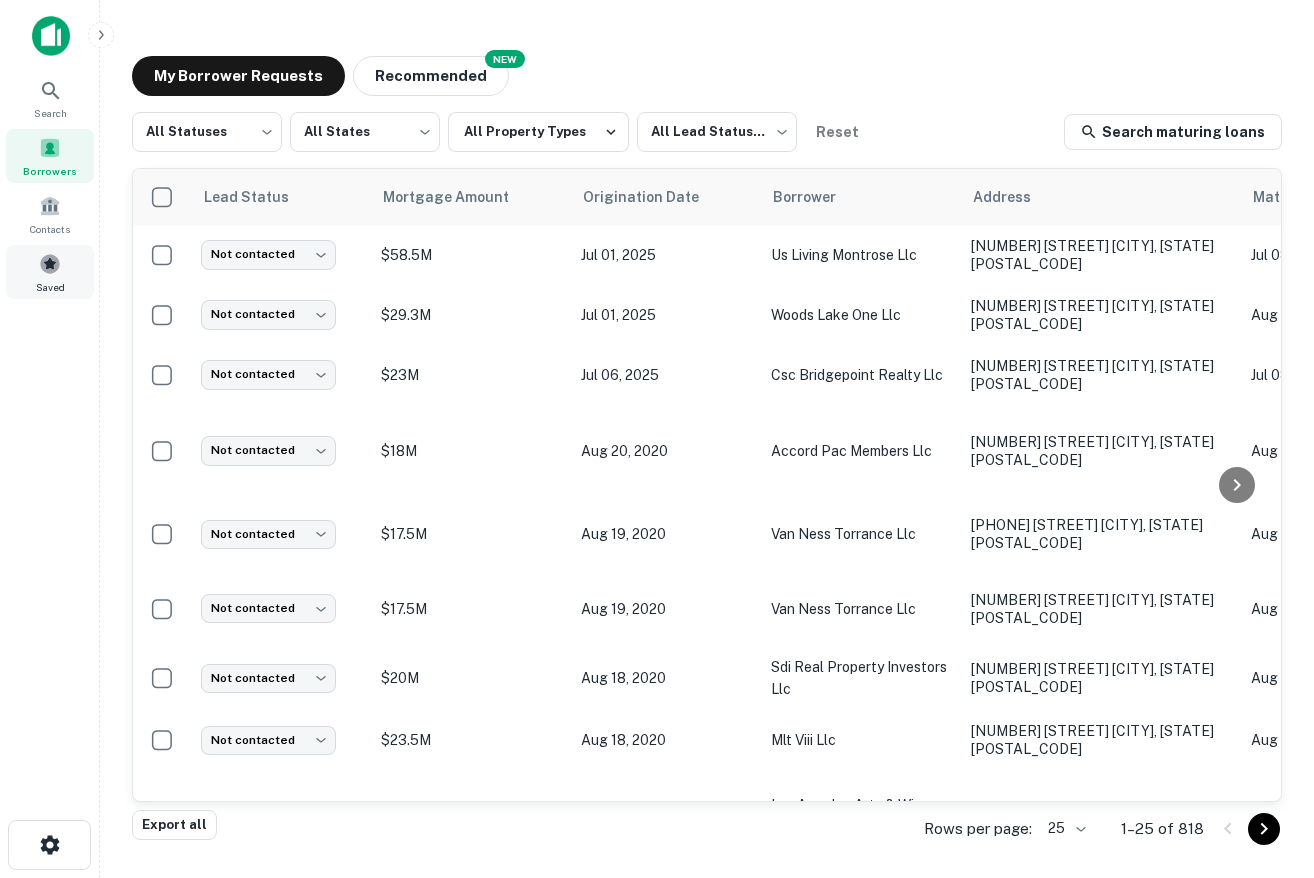 click at bounding box center [50, 264] 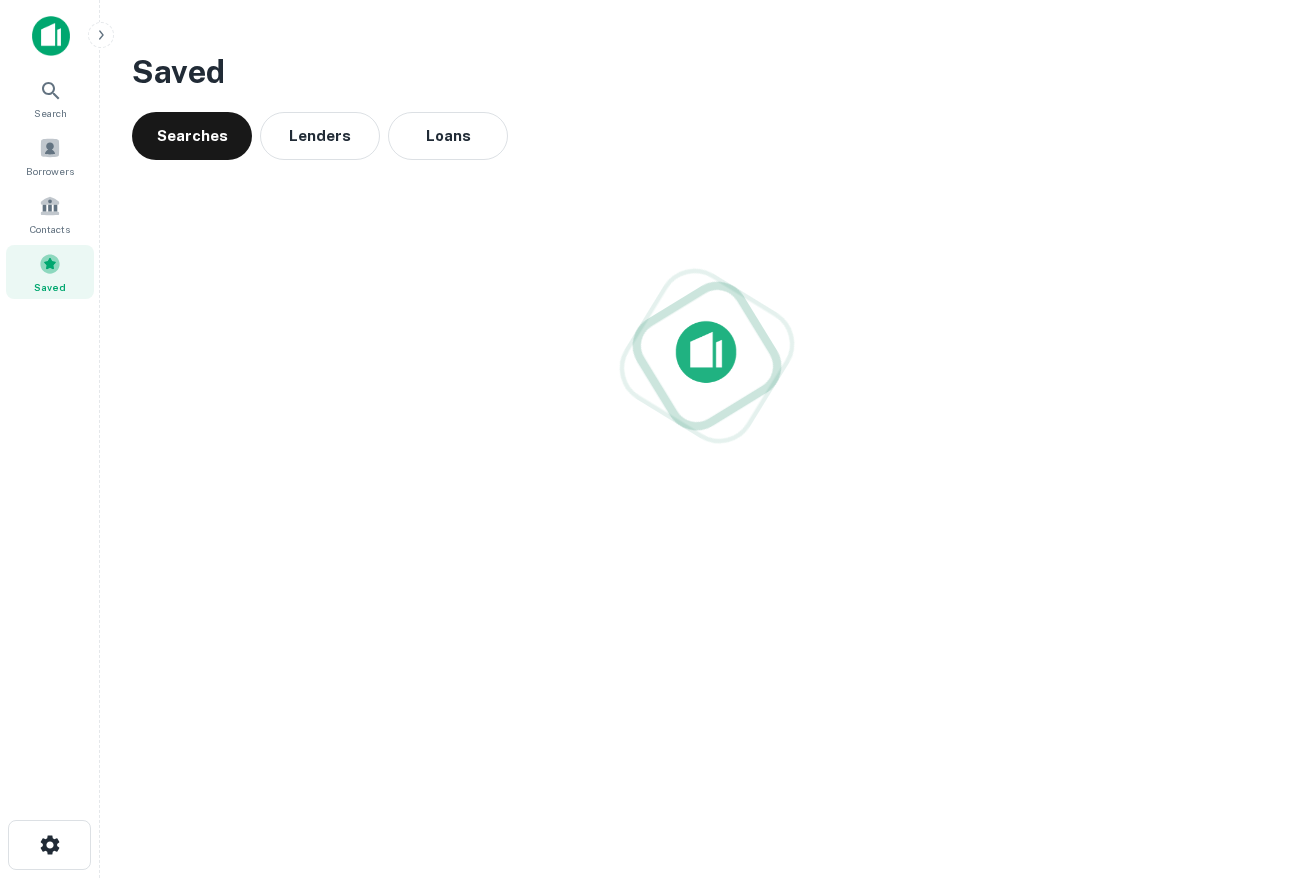 scroll, scrollTop: 0, scrollLeft: 0, axis: both 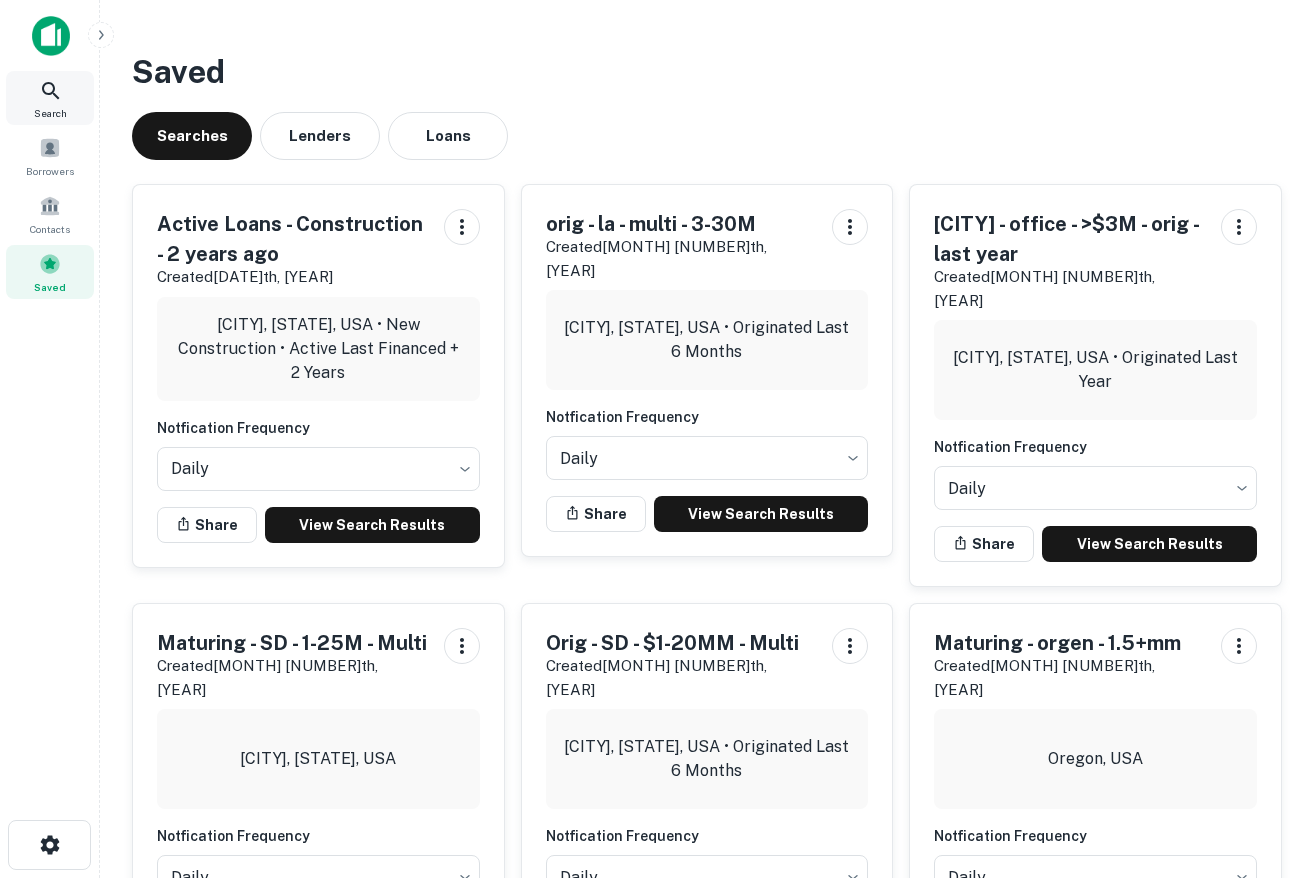click 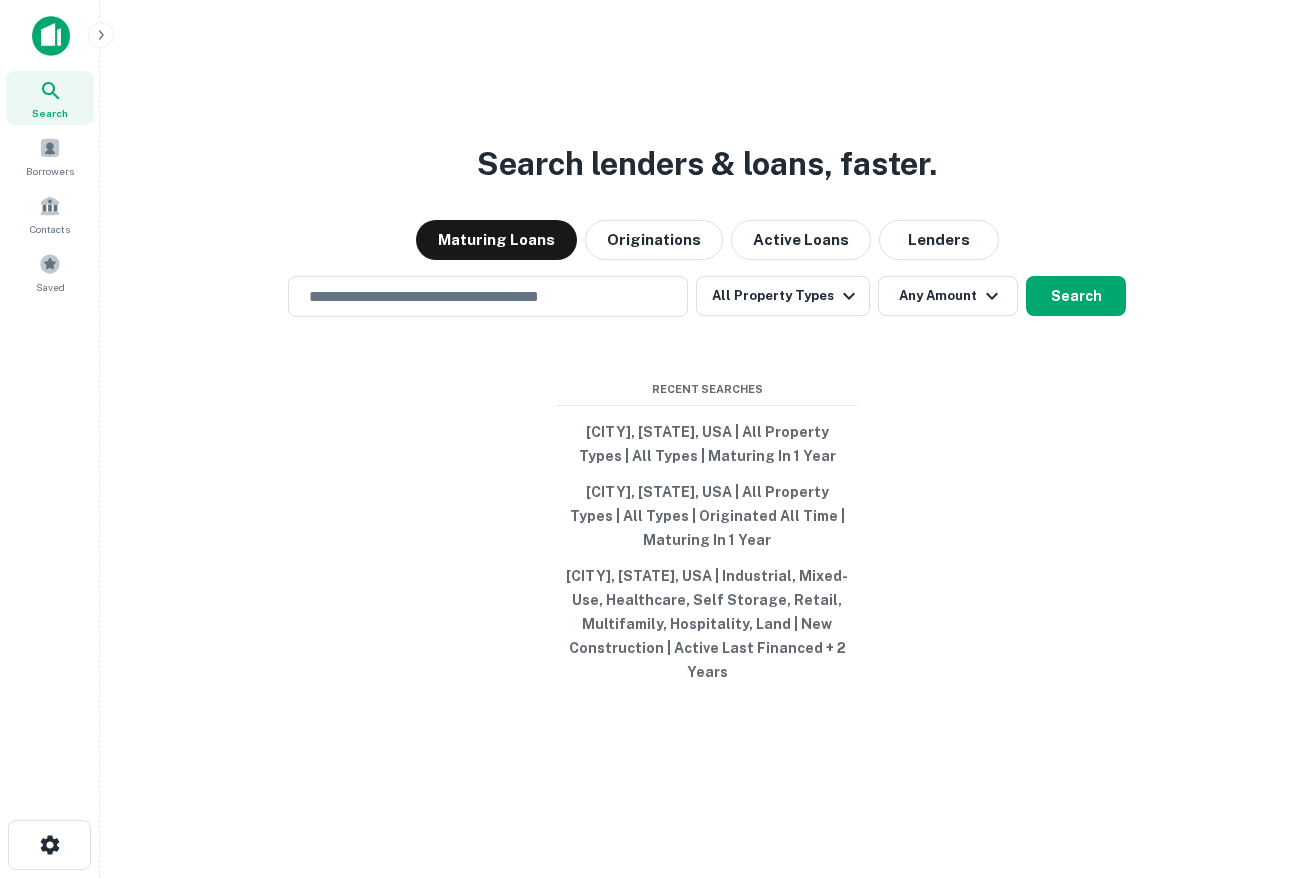 scroll, scrollTop: 0, scrollLeft: 0, axis: both 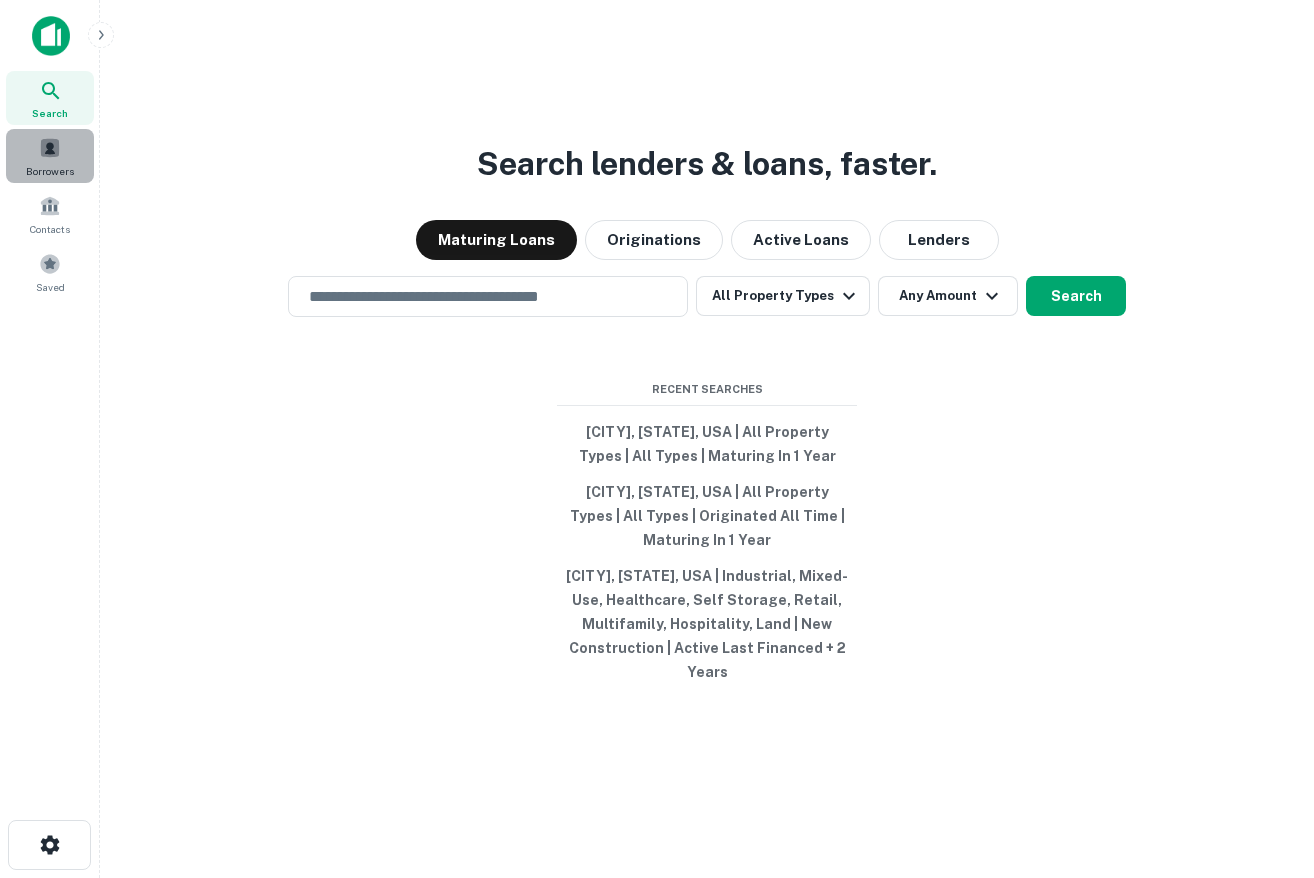 click on "Borrowers" at bounding box center (50, 156) 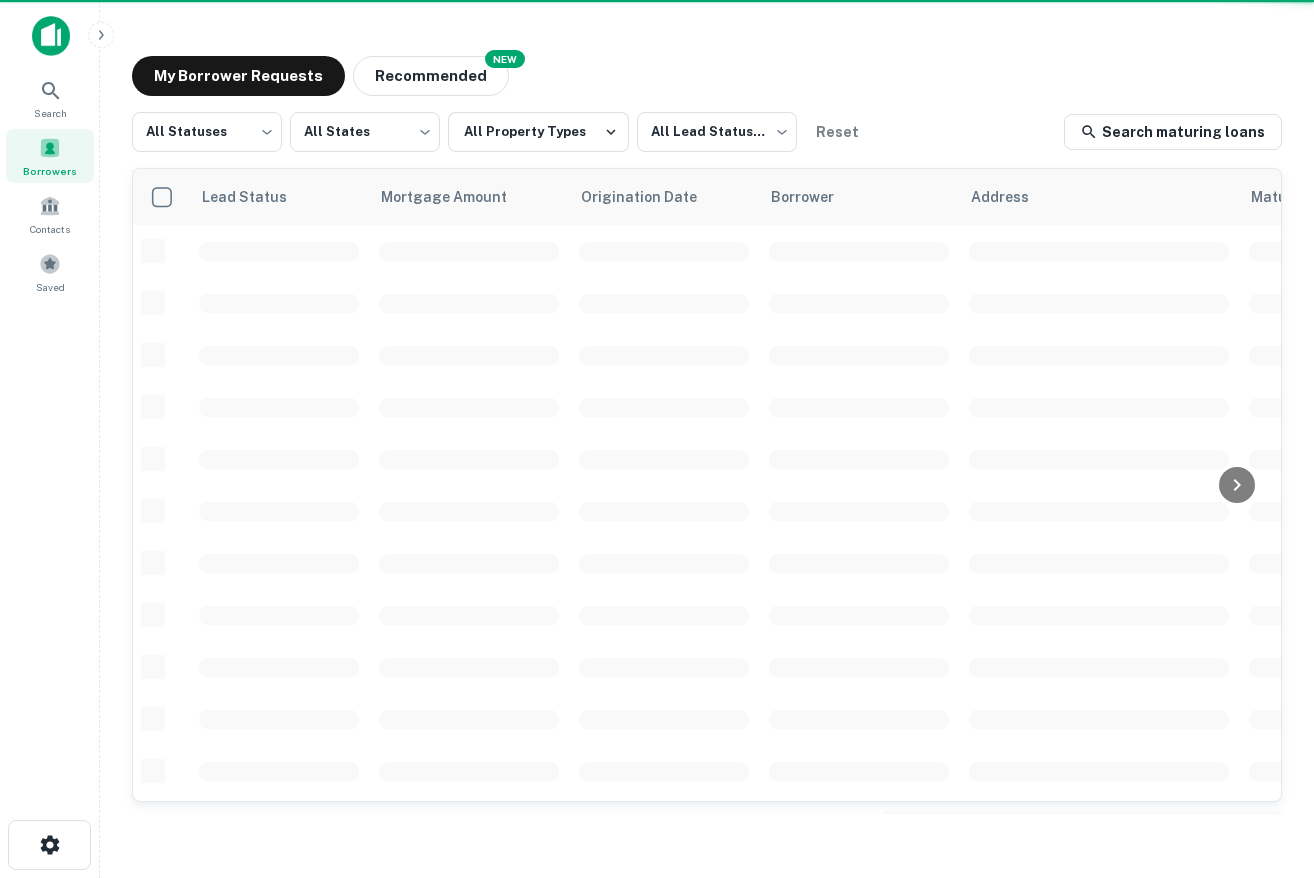 scroll, scrollTop: 0, scrollLeft: 0, axis: both 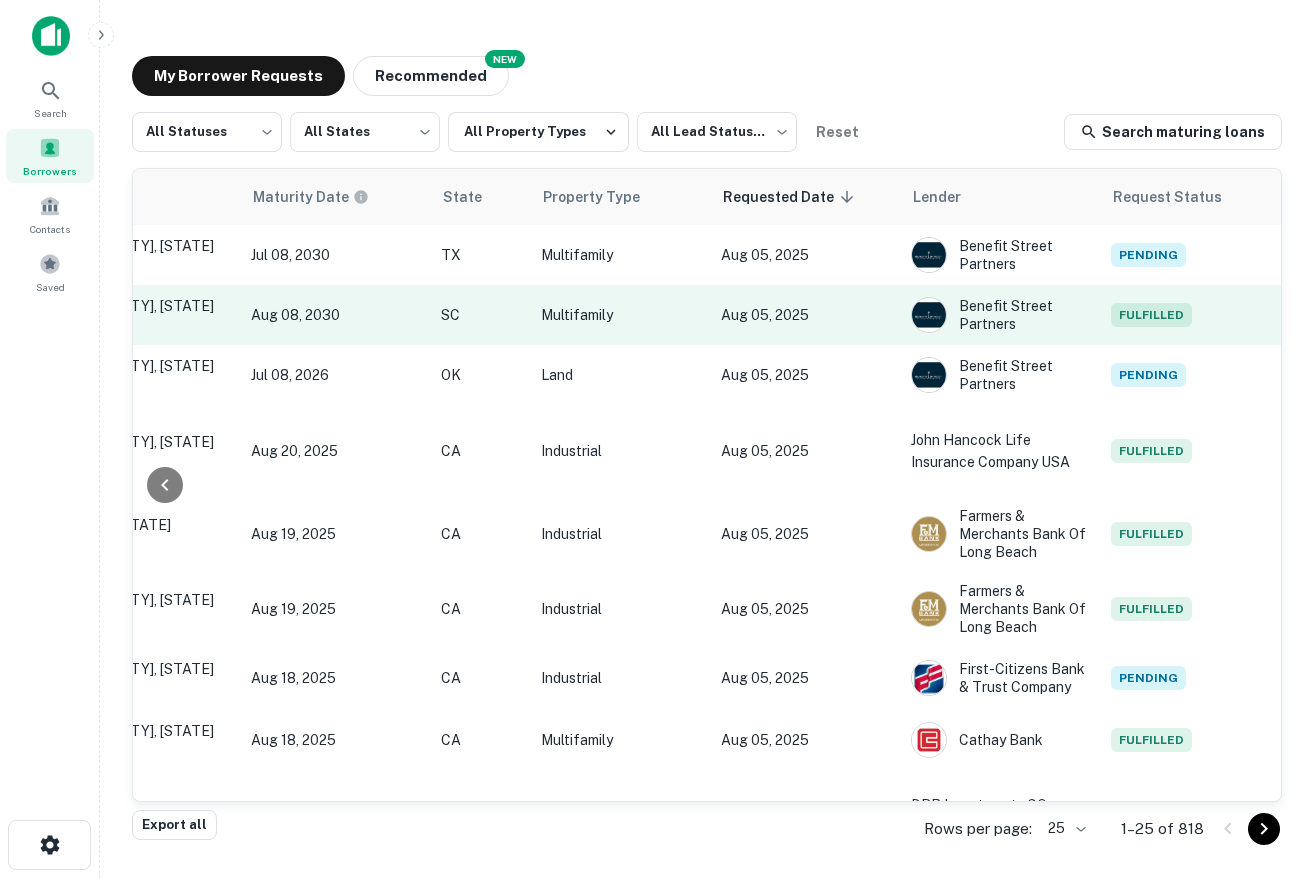 click on "Aug 05, 2025" at bounding box center [806, 315] 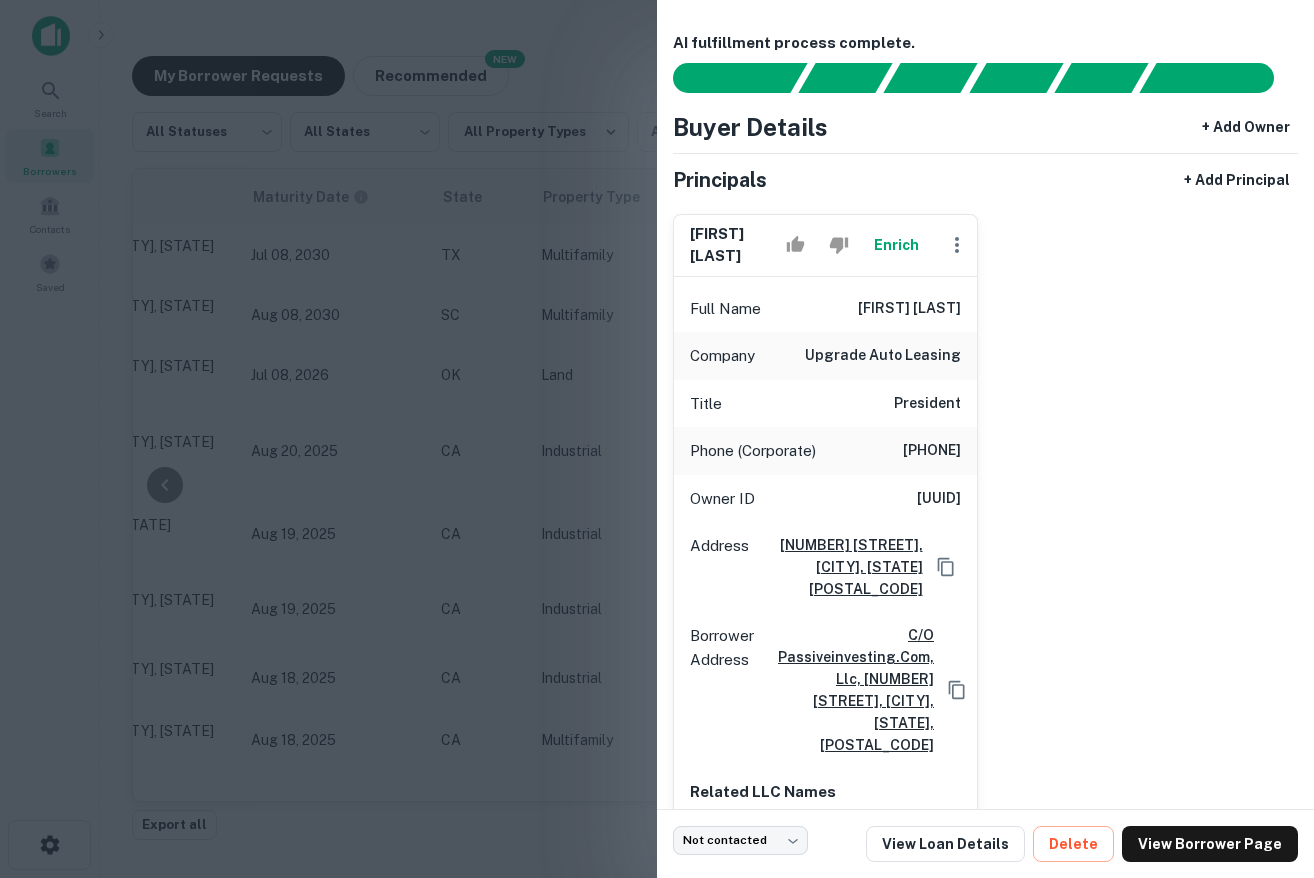scroll, scrollTop: 45, scrollLeft: 0, axis: vertical 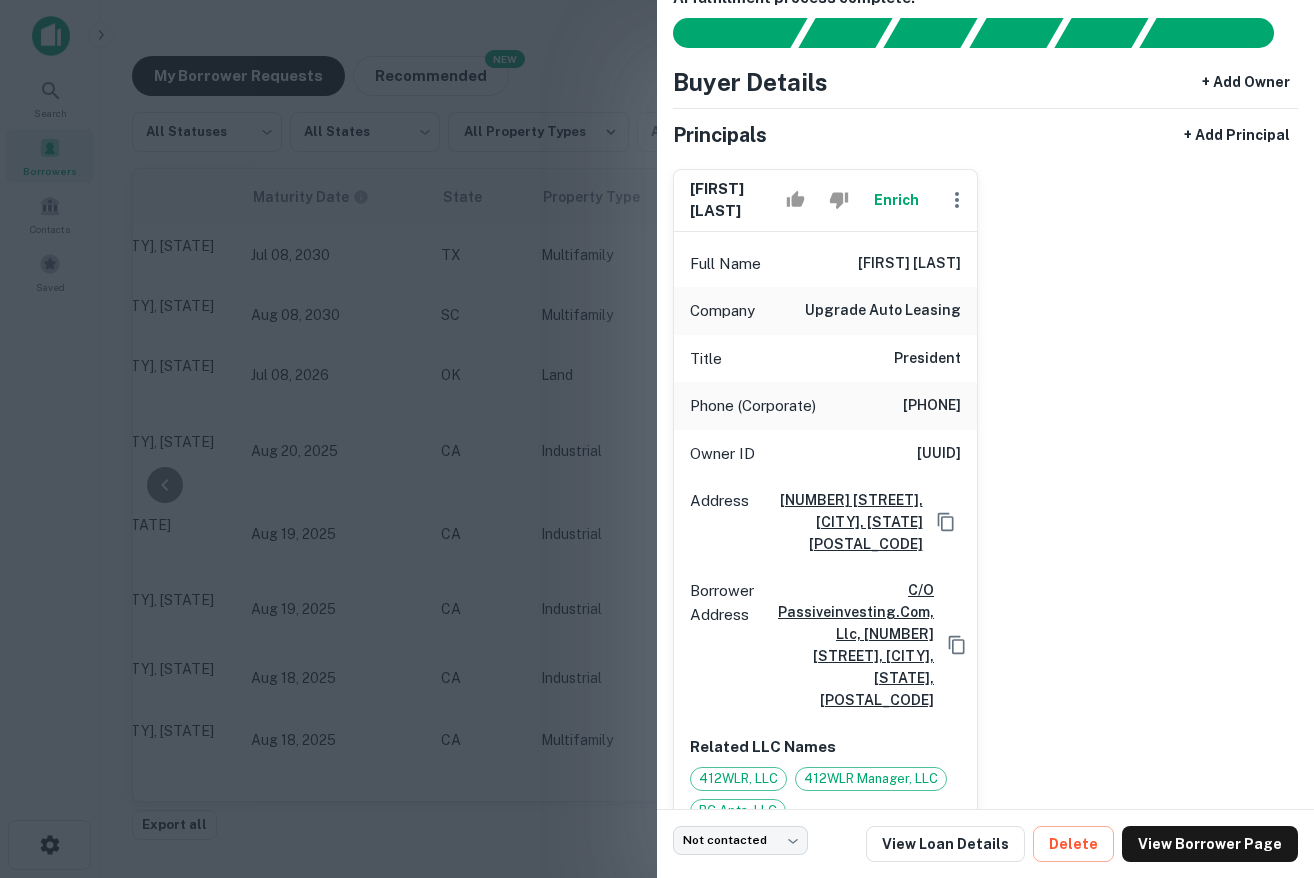 click at bounding box center (657, 439) 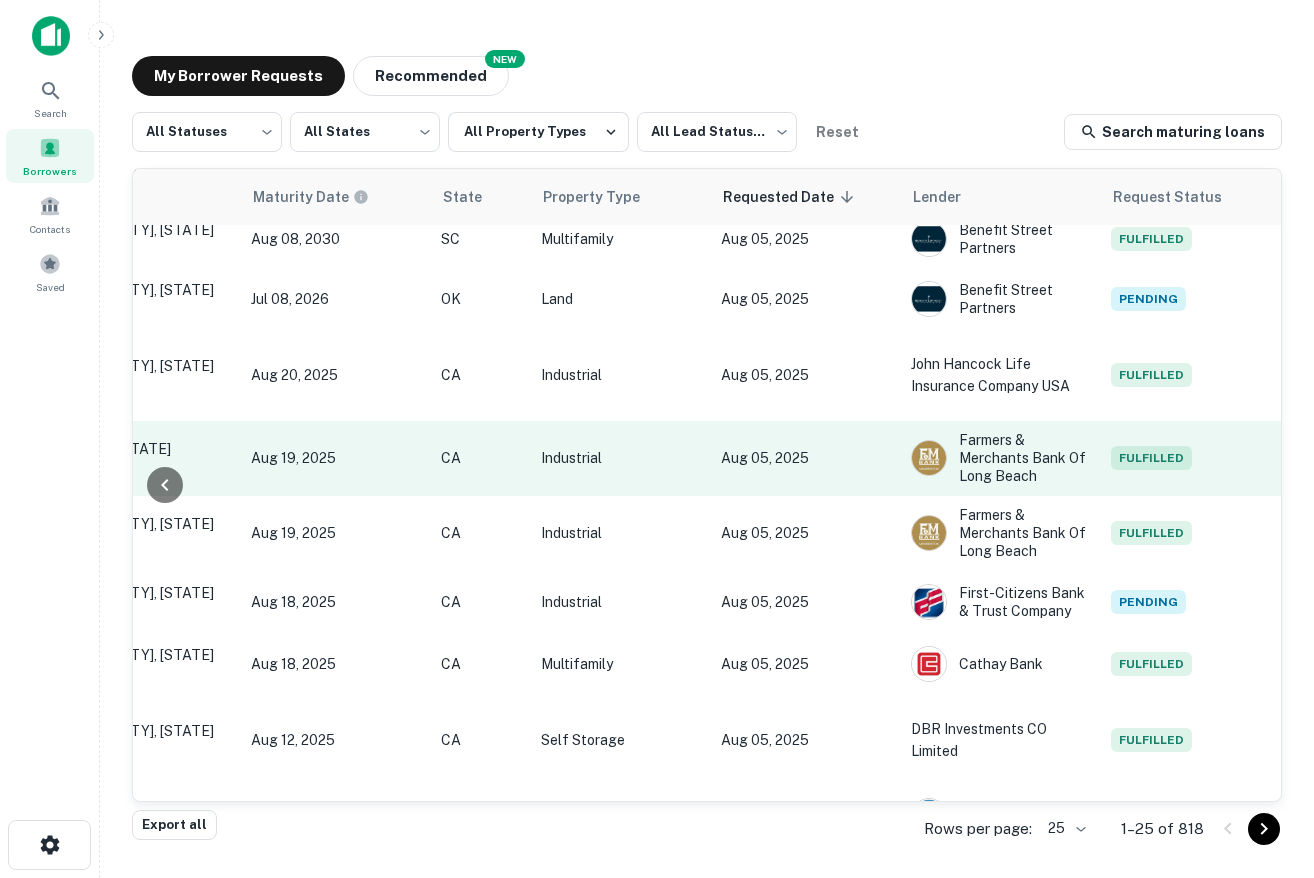 scroll, scrollTop: 181, scrollLeft: 1000, axis: both 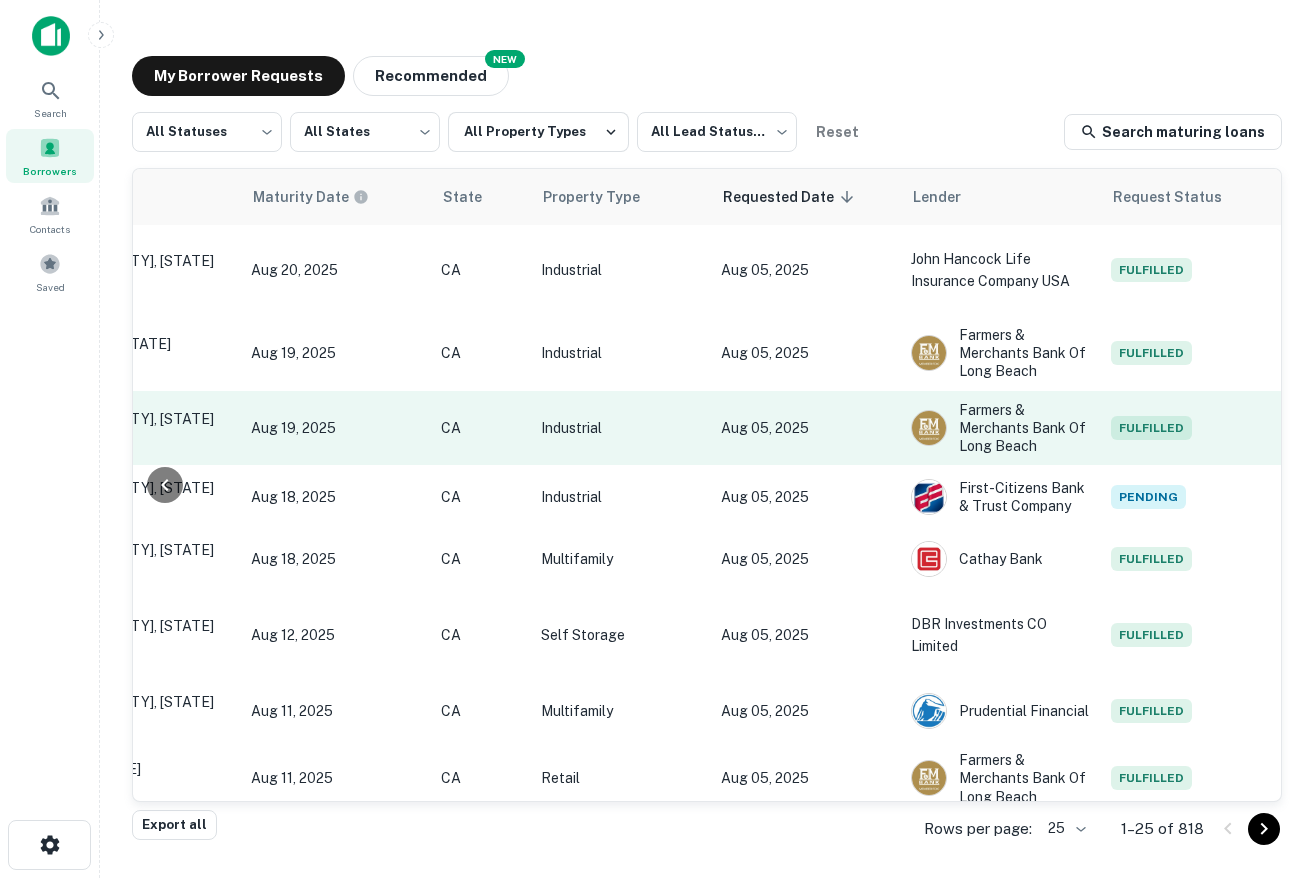 click on "Aug 05, 2025" at bounding box center (806, 428) 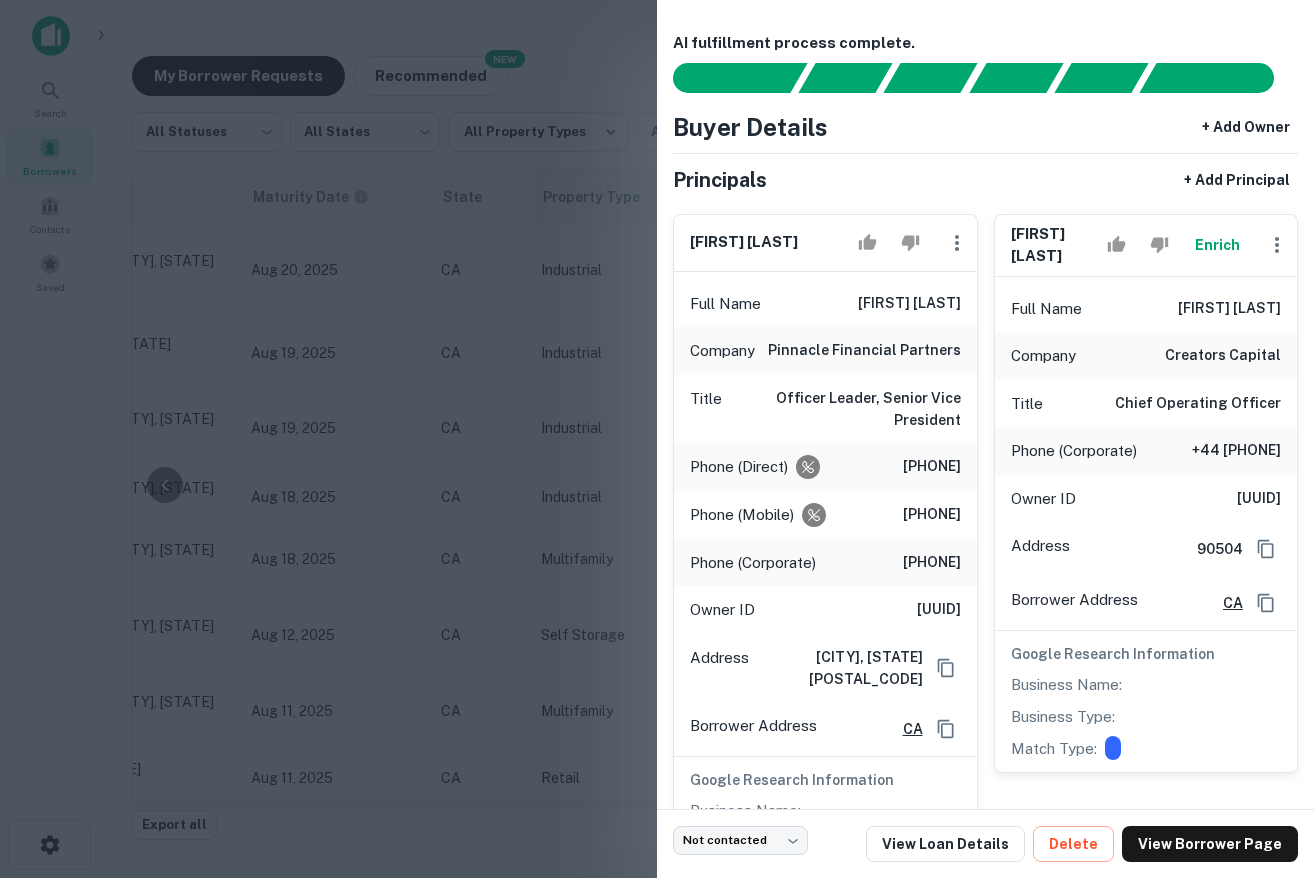 click at bounding box center [657, 439] 